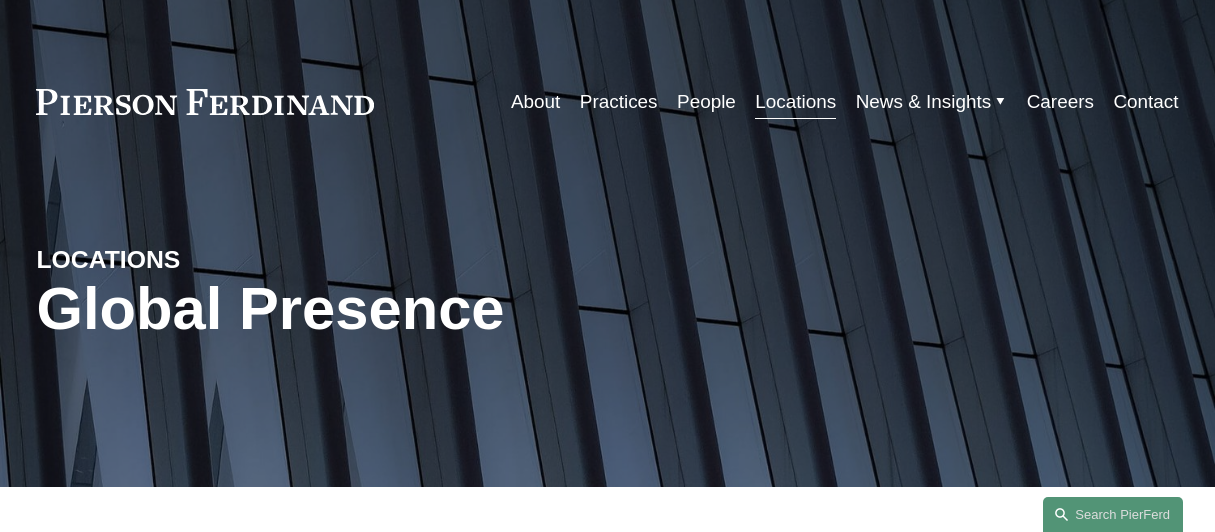scroll, scrollTop: 0, scrollLeft: 0, axis: both 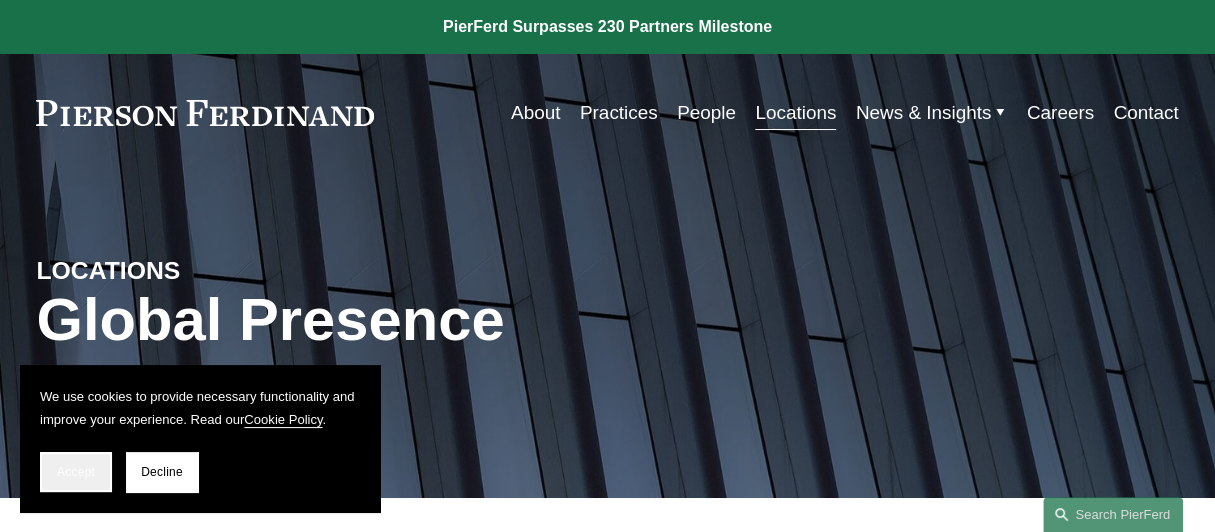 click on "Accept" at bounding box center [76, 472] 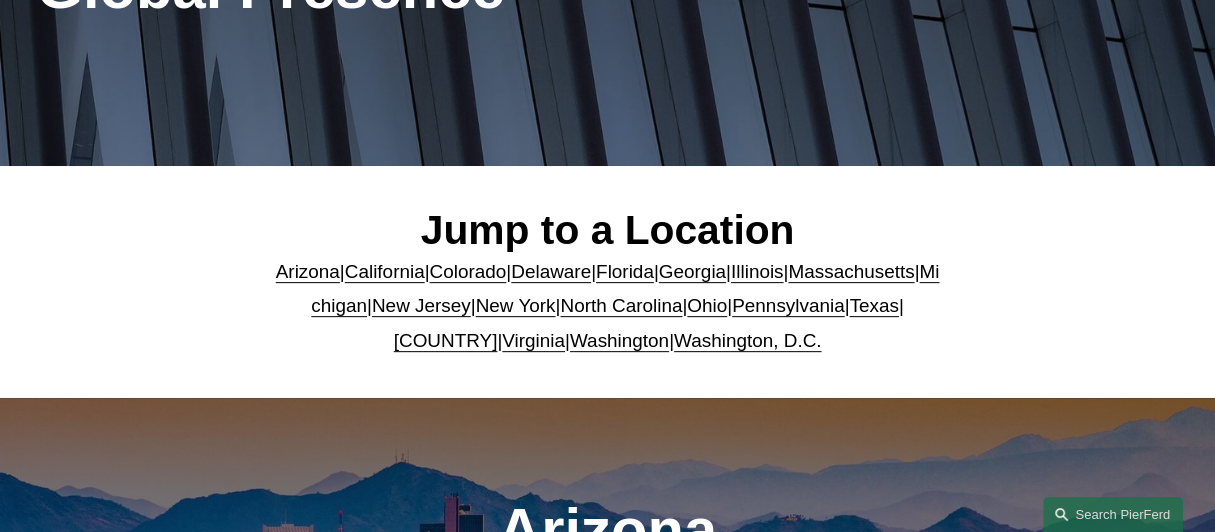 scroll, scrollTop: 341, scrollLeft: 0, axis: vertical 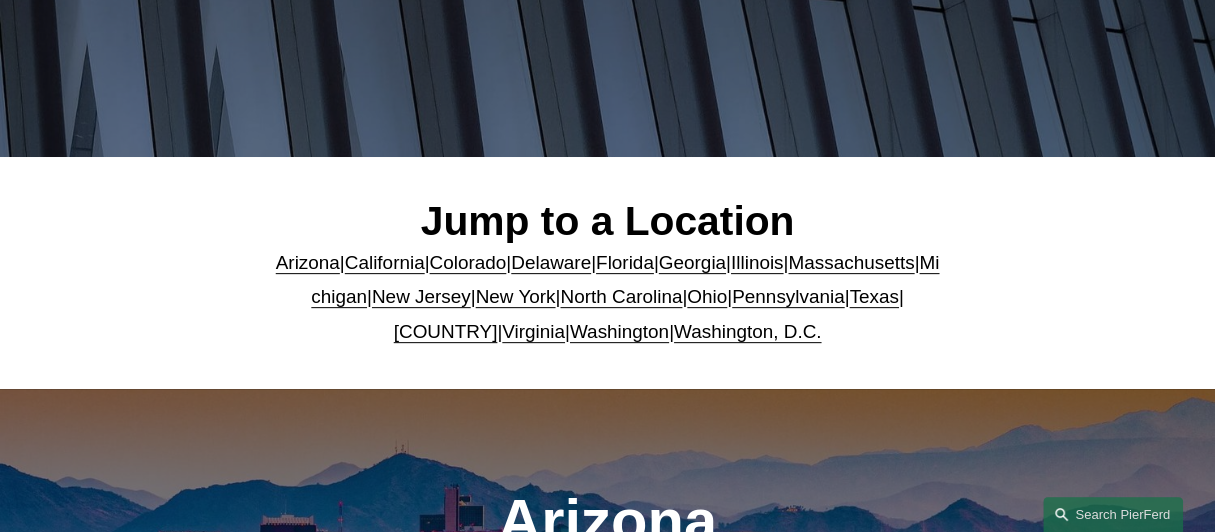 click on "New Jersey" at bounding box center (421, 296) 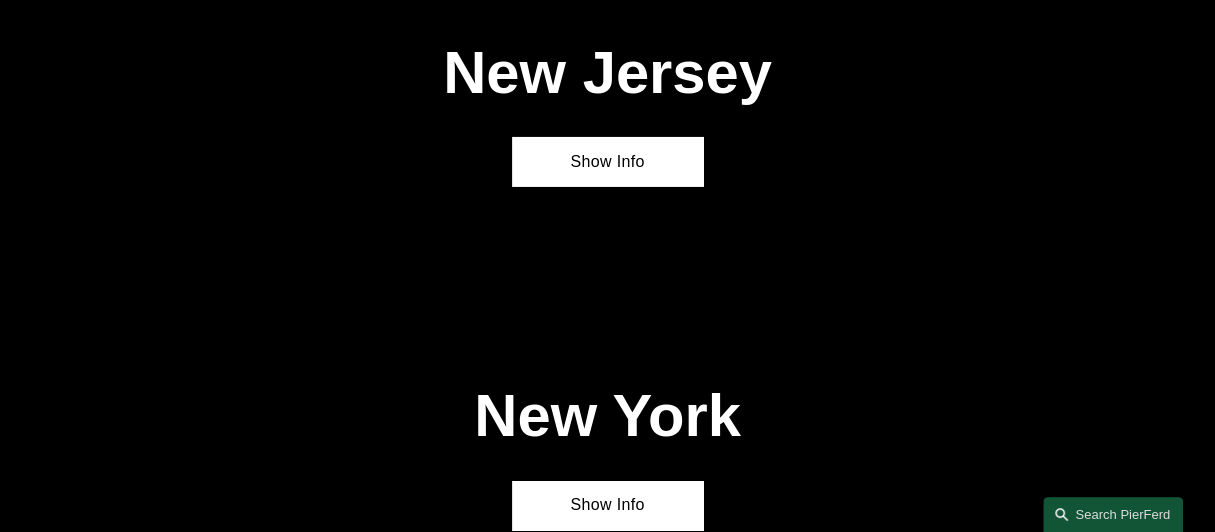 scroll, scrollTop: 3898, scrollLeft: 0, axis: vertical 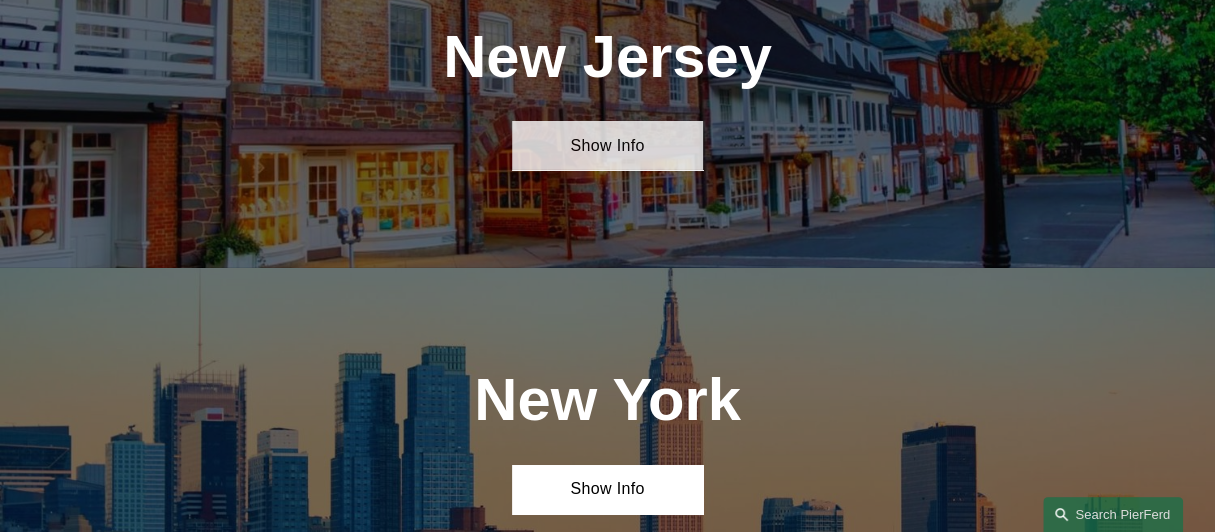 click on "Show Info" at bounding box center (607, 145) 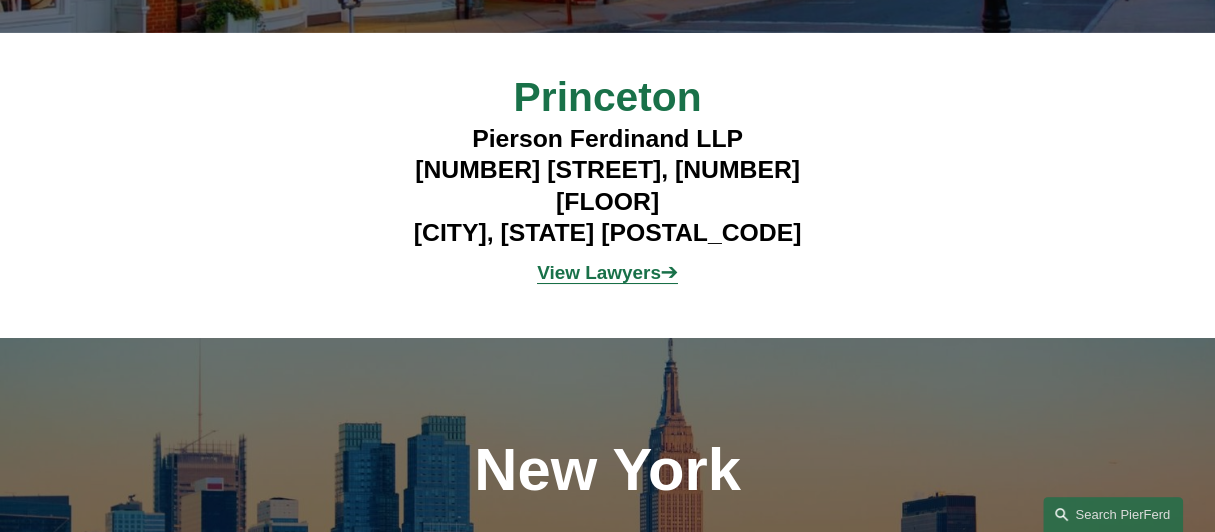 scroll, scrollTop: 4136, scrollLeft: 0, axis: vertical 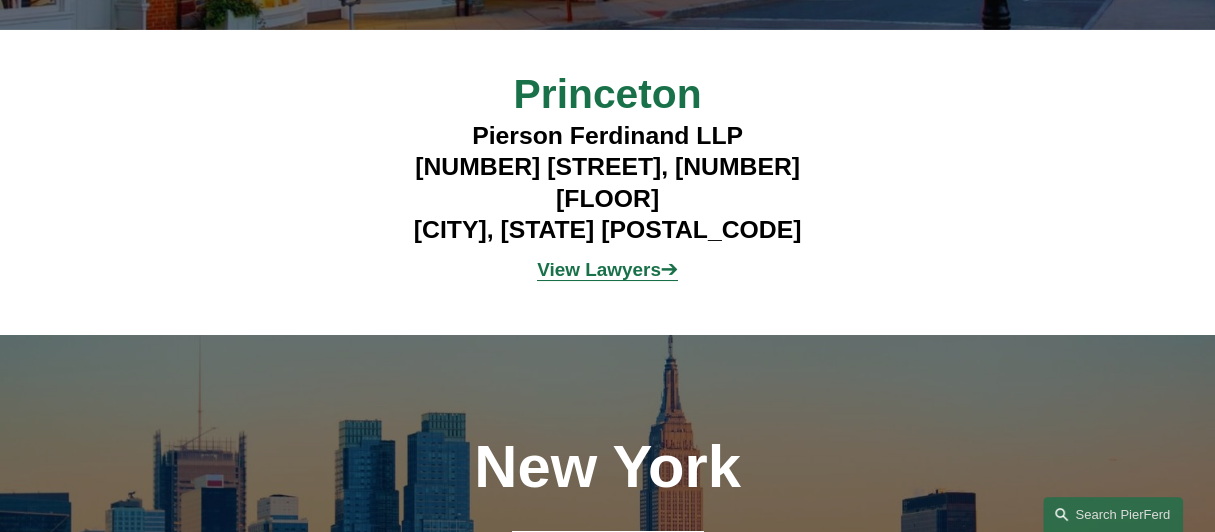 click on "View Lawyers" at bounding box center [599, 269] 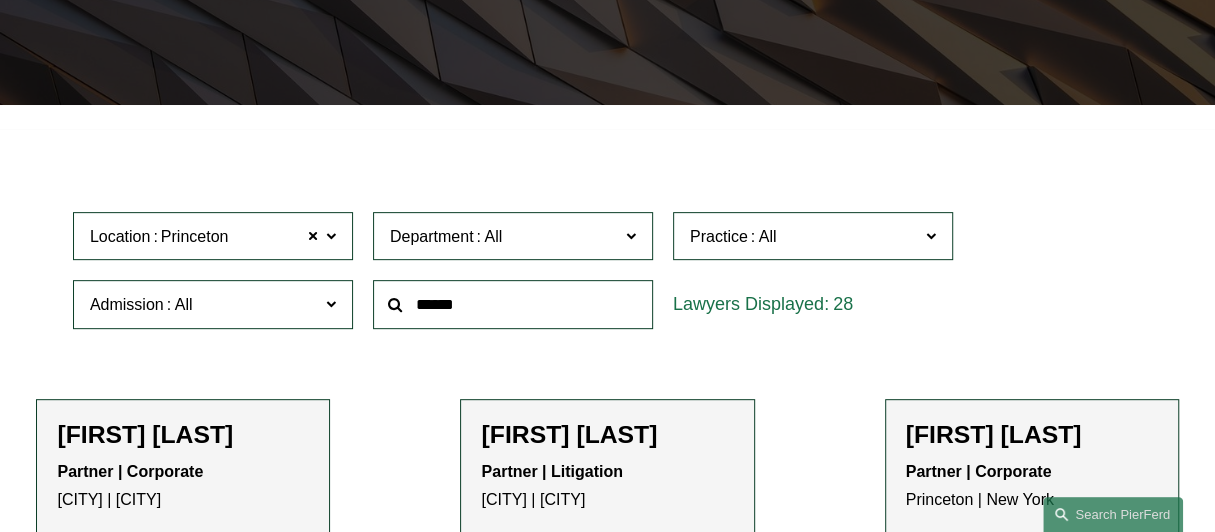 scroll, scrollTop: 396, scrollLeft: 0, axis: vertical 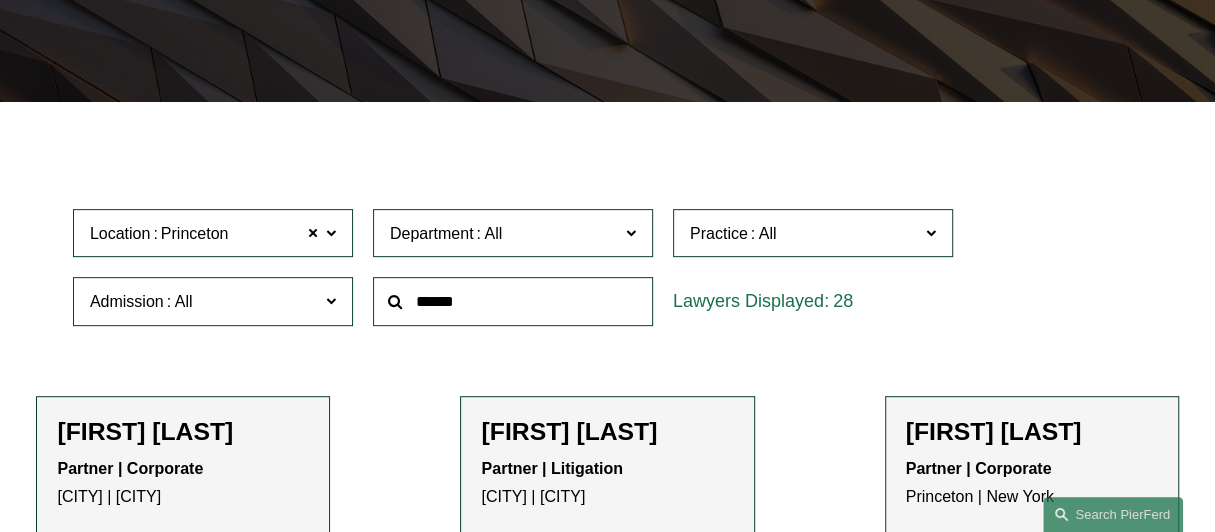 click 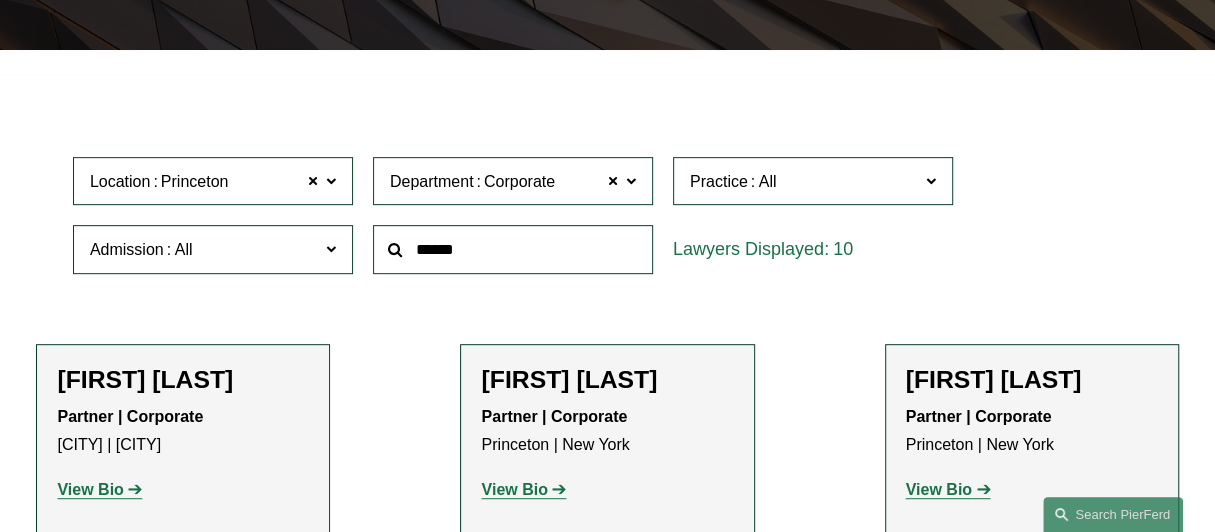 scroll, scrollTop: 447, scrollLeft: 0, axis: vertical 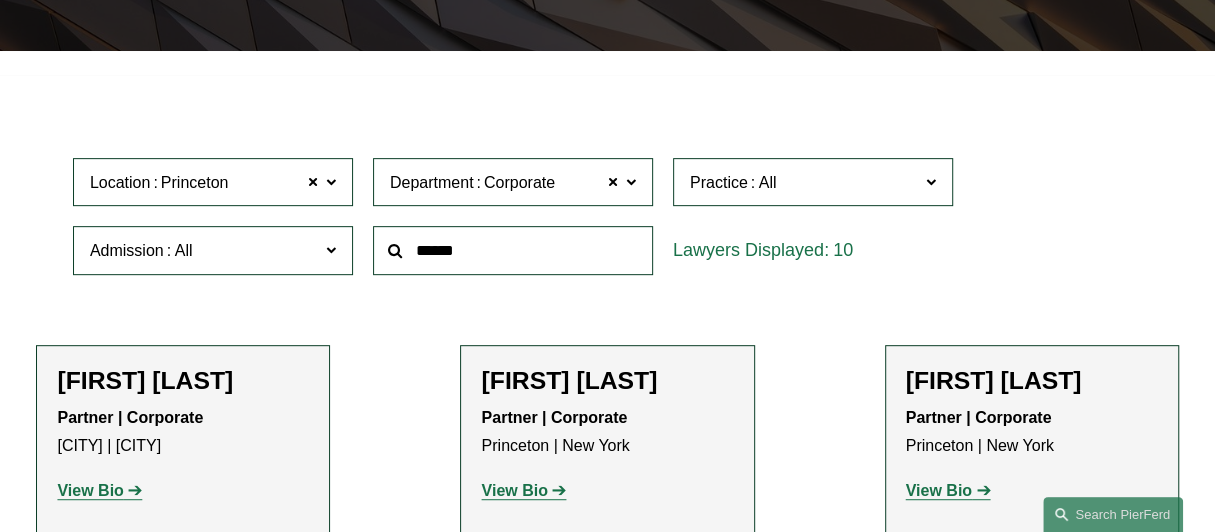 click 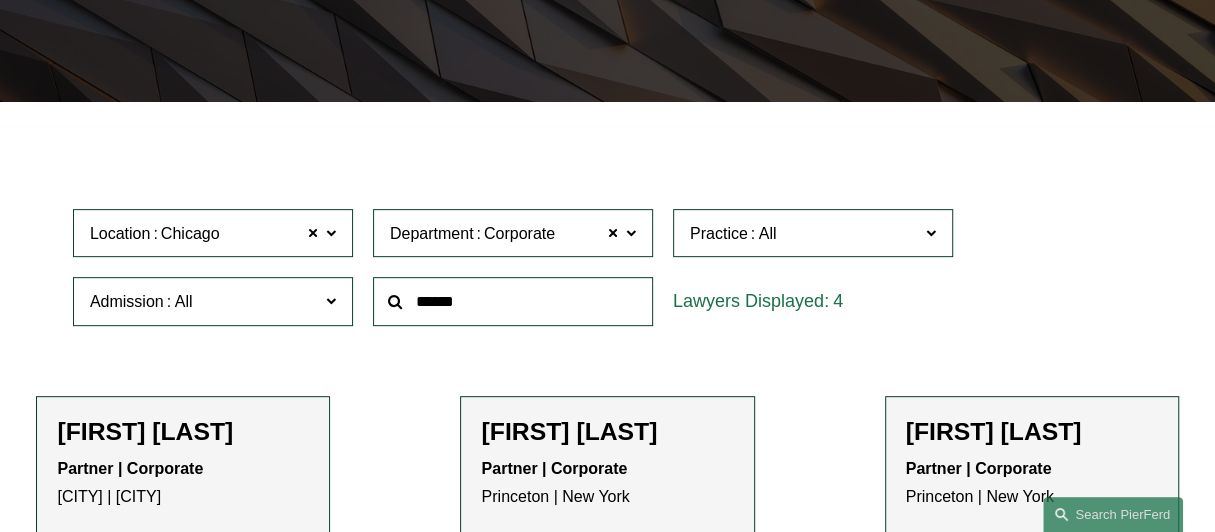 scroll, scrollTop: 288, scrollLeft: 0, axis: vertical 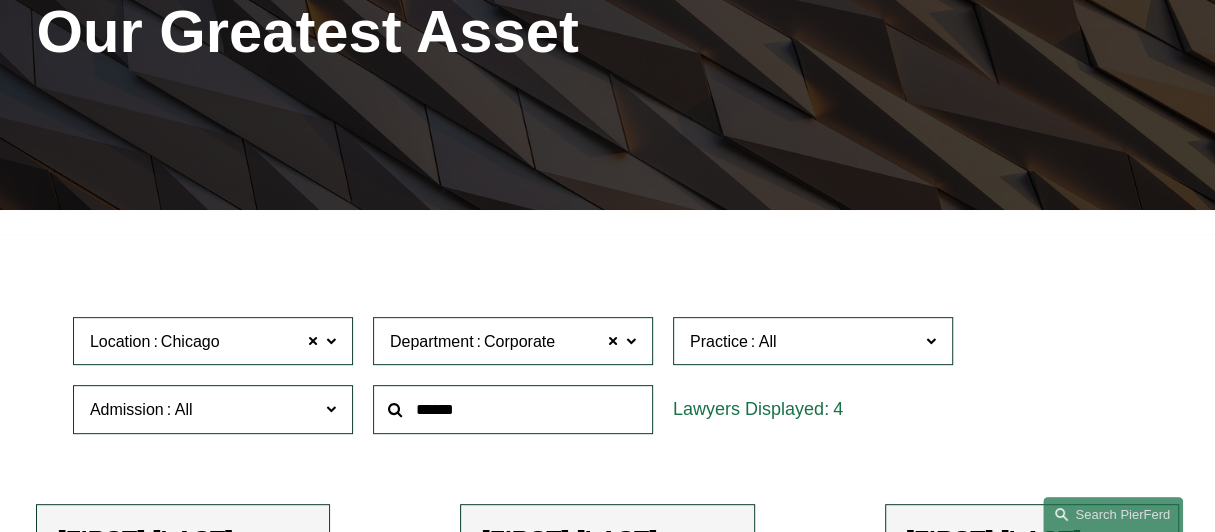 click on "Location [CITY]" 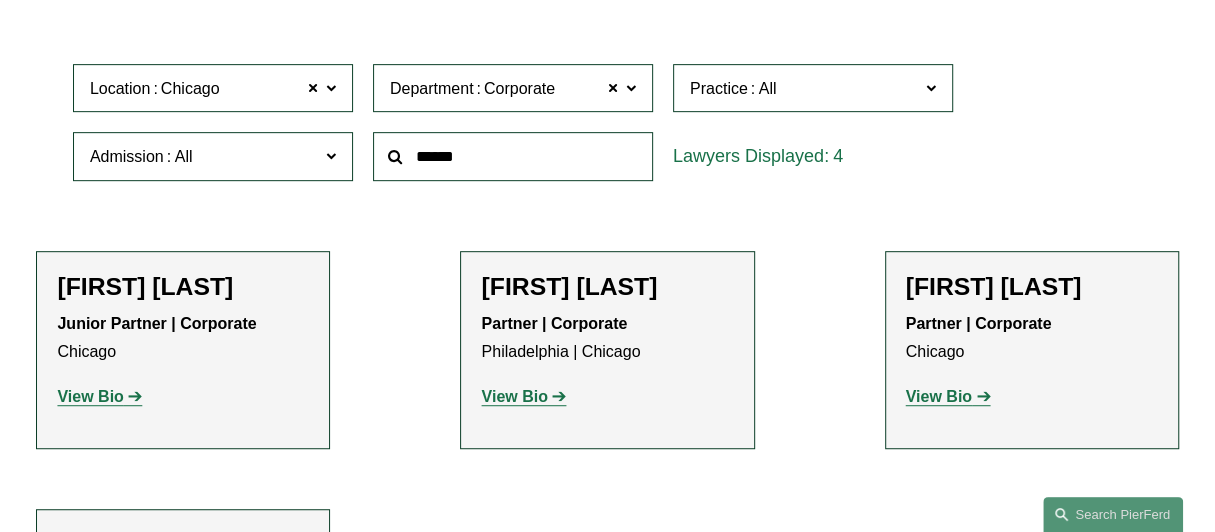 scroll, scrollTop: 566, scrollLeft: 0, axis: vertical 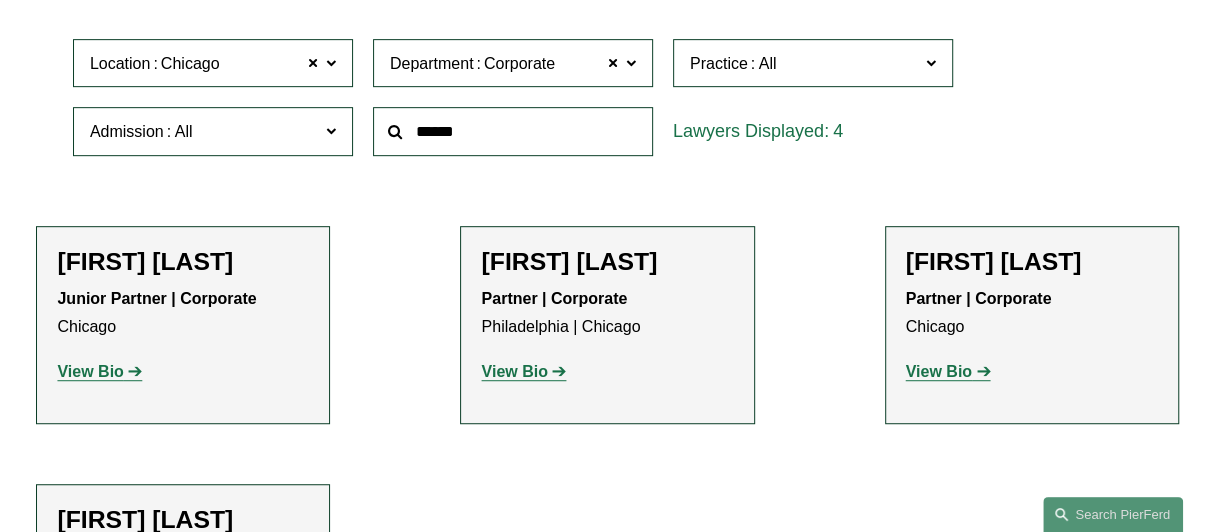 click on "Filter Location [CITY] [CITY] [CITY] [CITY] [CITY] [CITY] [CITY] [CITY] [CITY] [CITY] [CITY] [CITY] [CITY] [CITY] [CITY] [CITY] [CITY] [CITY] [CITY] [CITY] [CITY] [CITY] [CITY] Department [DEPARTMENT] [DEPARTMENT] [DEPARTMENT] [DEPARTMENT] [DEPARTMENT] [DEPARTMENT] [DEPARTMENT] Practice [PRACTICE] [PRACTICE] [PRACTICE] [PRACTICE] [PRACTICE] [PRACTICE] [PRACTICE] [PRACTICE] [PRACTICE] [PRACTICE] [PRACTICE] [PRACTICE] [PRACTICE] [PRACTICE] [PRACTICE] [PRACTICE] [PRACTICE] [PRACTICE] [PRACTICE] [PRACTICE] [PRACTICE] [PRACTICE] [PRACTICE]" 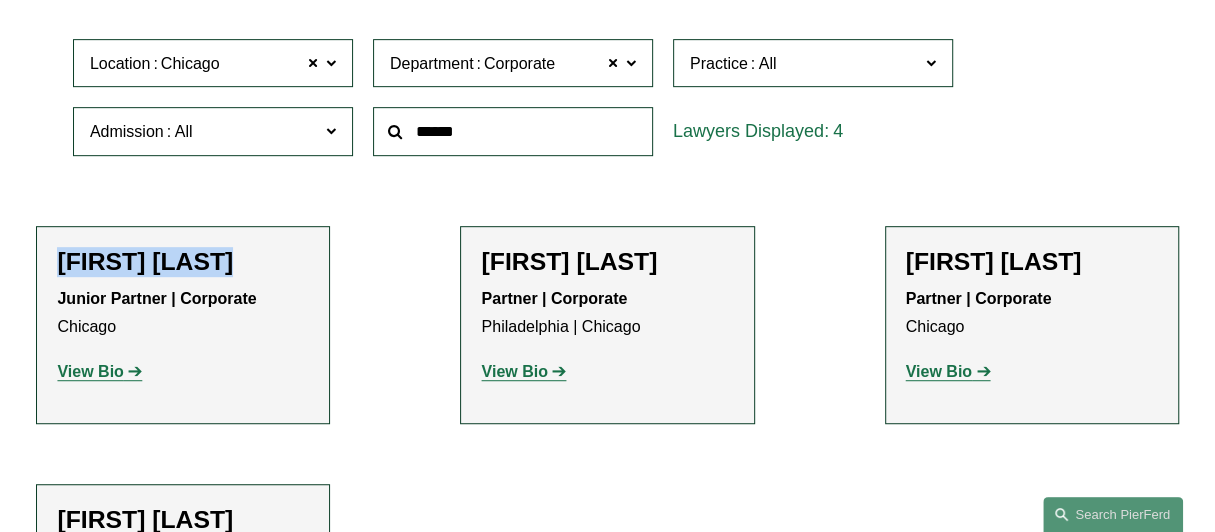 click on "Filter Location [CITY] [CITY] [CITY] [CITY] [CITY] [CITY] [CITY] [CITY] [CITY] [CITY] [CITY] [CITY] [CITY] [CITY] [CITY] [CITY] [CITY] [CITY] [CITY] [CITY] [CITY] [CITY] [CITY] Department [DEPARTMENT] [DEPARTMENT] [DEPARTMENT] [DEPARTMENT] [DEPARTMENT] [DEPARTMENT] [DEPARTMENT] Practice [PRACTICE] [PRACTICE] [PRACTICE] [PRACTICE] [PRACTICE] [PRACTICE] [PRACTICE] [PRACTICE] [PRACTICE] [PRACTICE] [PRACTICE] [PRACTICE] [PRACTICE] [PRACTICE] [PRACTICE] [PRACTICE] [PRACTICE] [PRACTICE] [PRACTICE] [PRACTICE] [PRACTICE] [PRACTICE] [PRACTICE]" 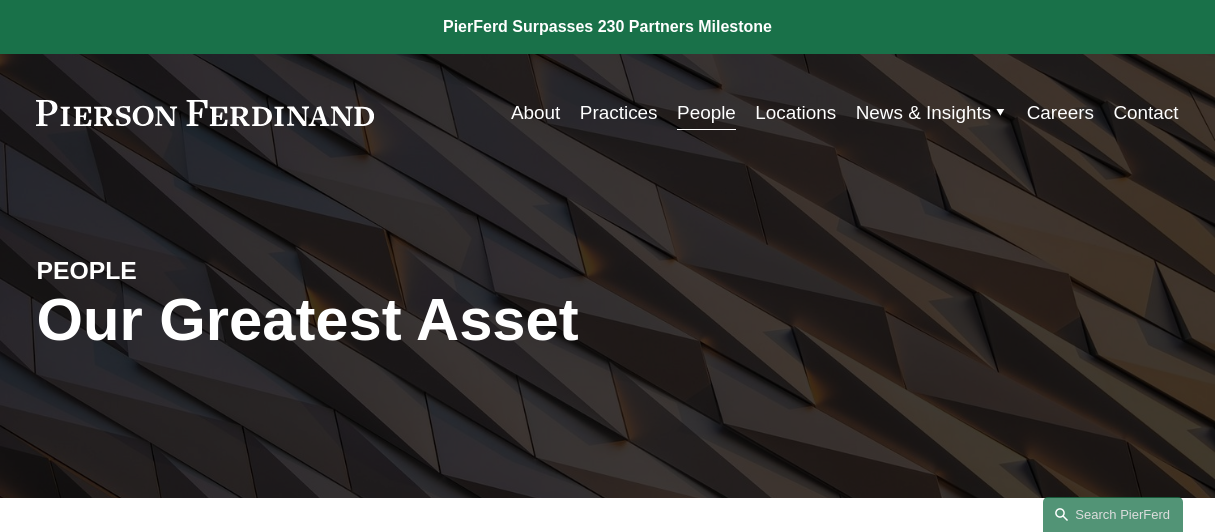 scroll, scrollTop: 566, scrollLeft: 0, axis: vertical 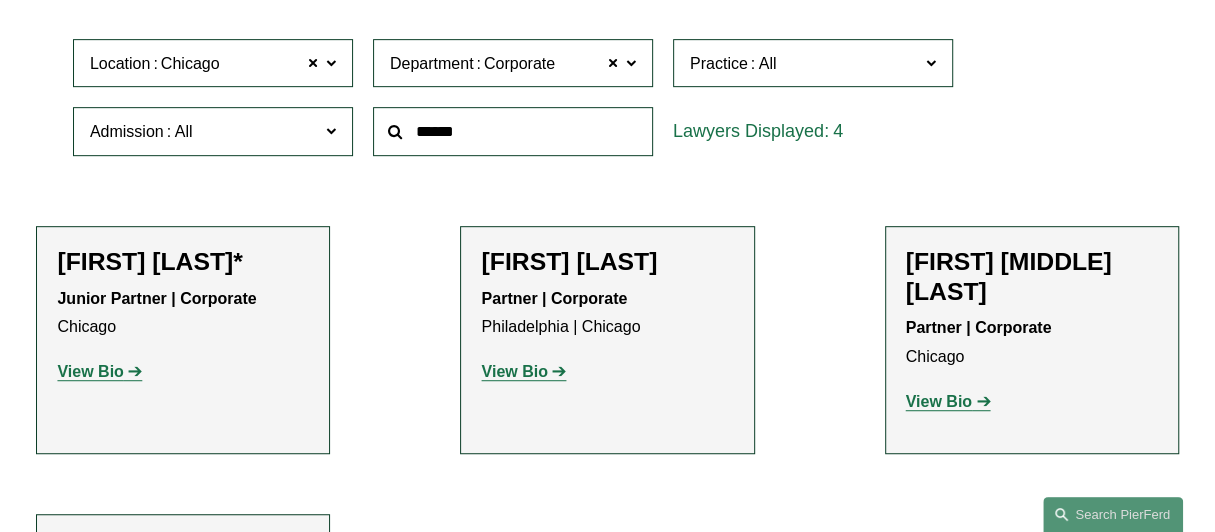 click on "Location [CITY]" 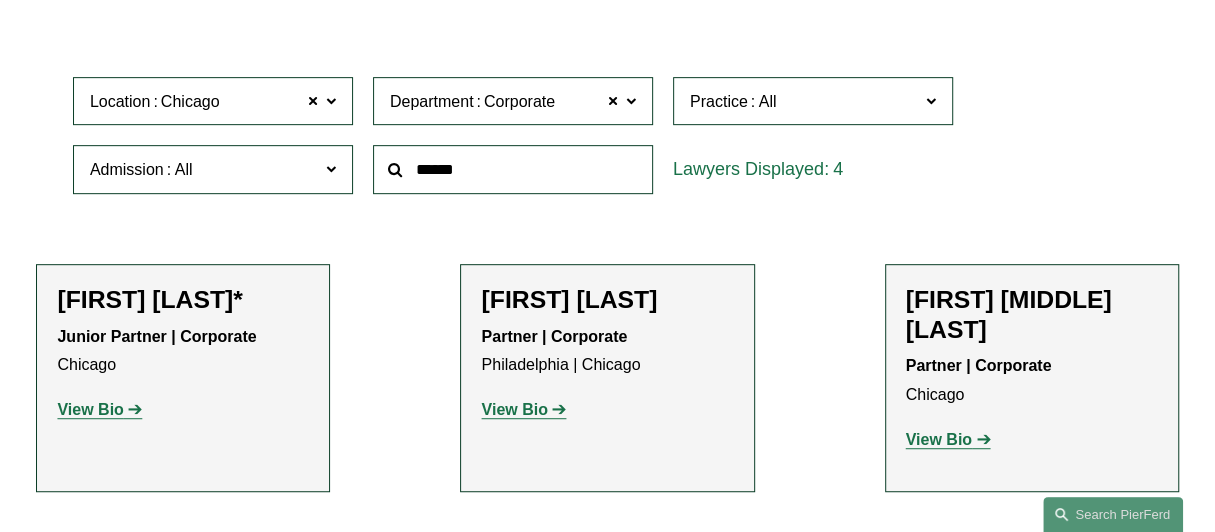 scroll, scrollTop: 526, scrollLeft: 0, axis: vertical 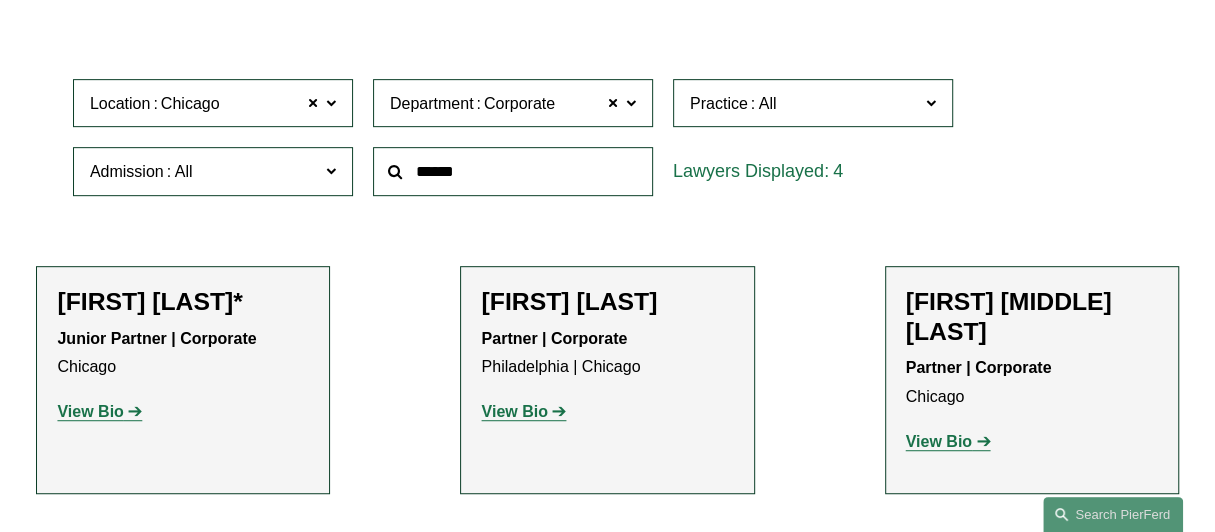 drag, startPoint x: 350, startPoint y: 158, endPoint x: 330, endPoint y: 291, distance: 134.49535 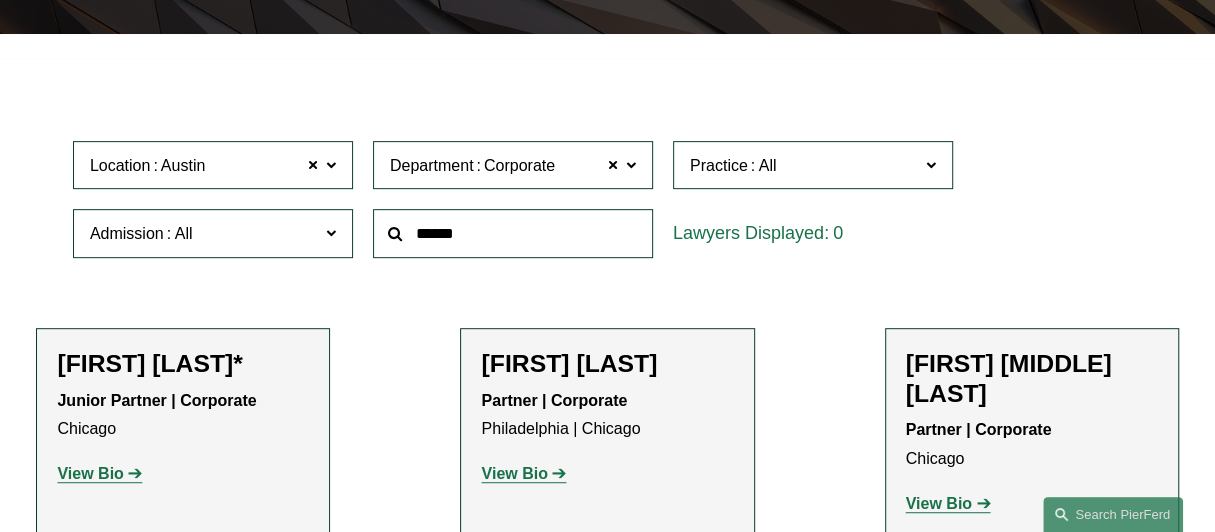 scroll, scrollTop: 288, scrollLeft: 0, axis: vertical 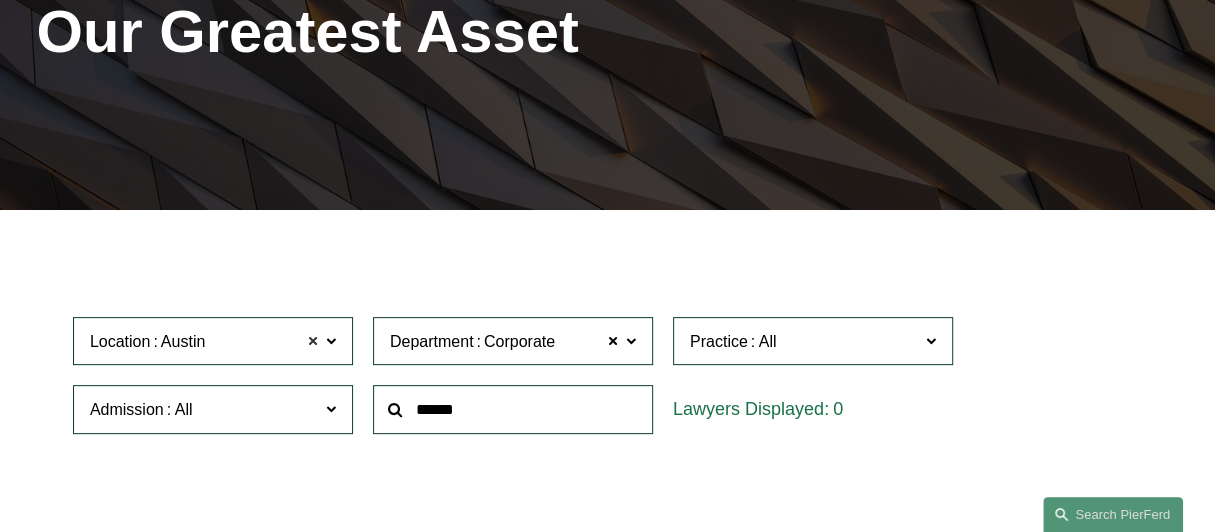 click 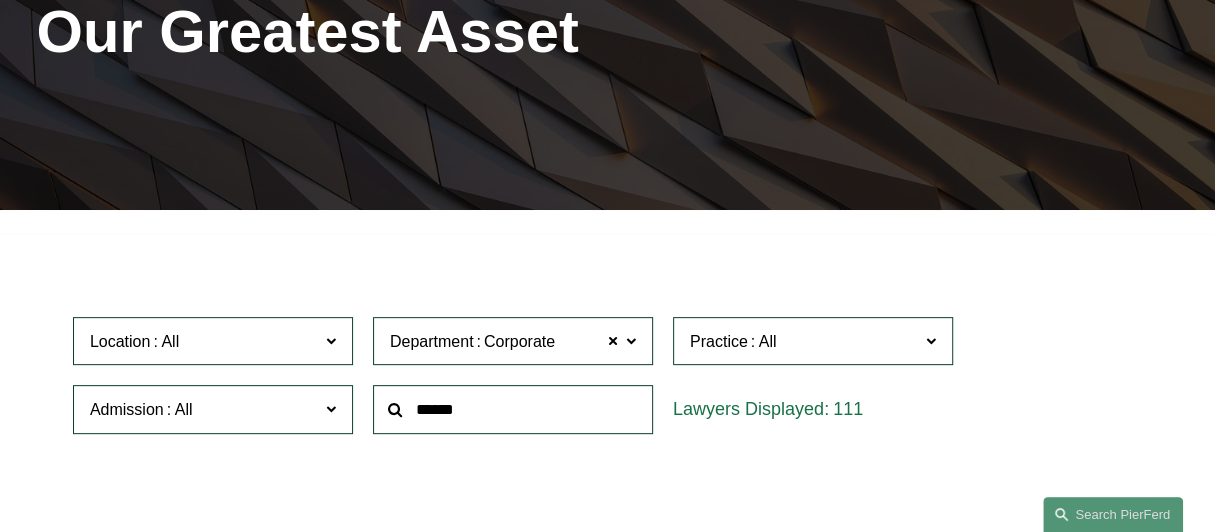 click on "Location" 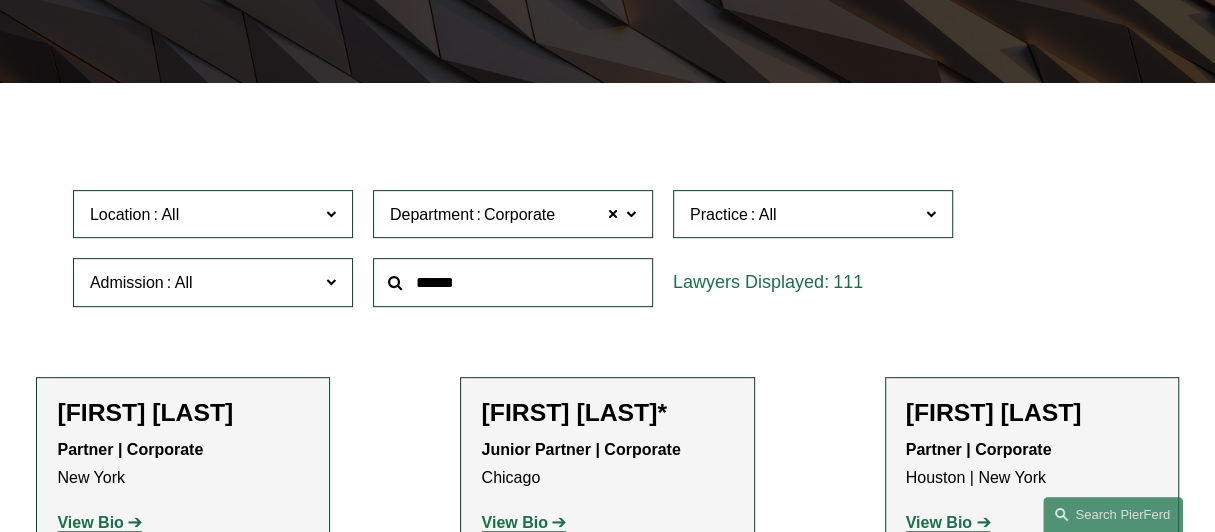 scroll, scrollTop: 447, scrollLeft: 0, axis: vertical 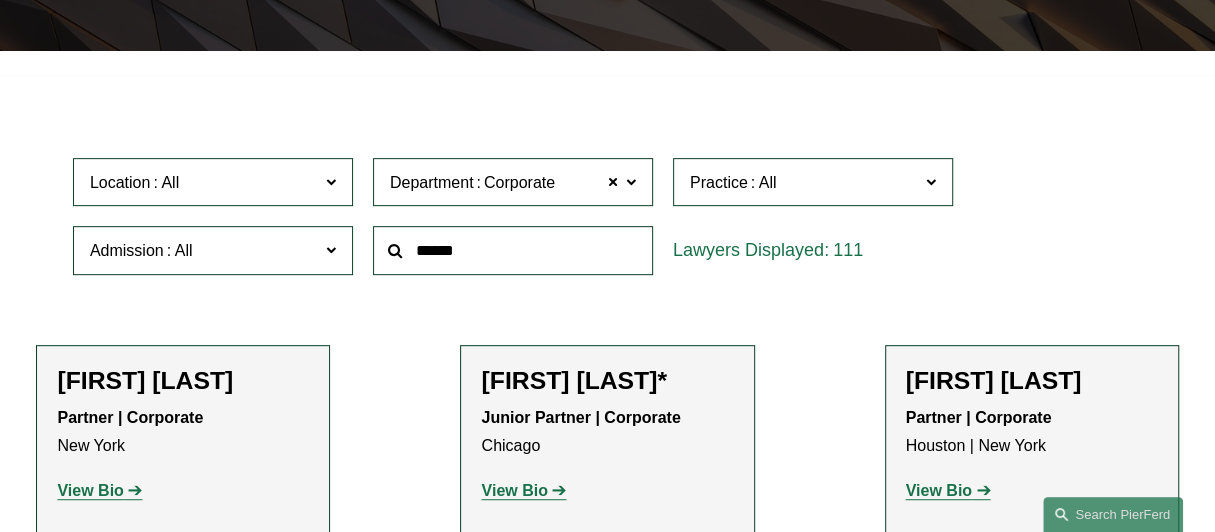 click on "Filter Location All Atlanta Austin Boston Charlotte Chicago Cincinnati Cleveland Columbus Dallas Denver Detroit Houston London Los Angeles Miami New York Northern Virginia Palo Alto Philadelphia Phoenix Princeton Seattle Tampa Washington, D.C. Wilmington Department Corporate Corporate All Corporate Employment, Labor, and Benefits Intellectual Property Litigation Practice All Antitrust Counseling Appellate Arbitration and Mediation Banking and Financial Services Bankruptcy, Financial Restructuring, and Reorganization Broker-Dealer Regulation Cannabis, Hemp & CBD Capital Markets Civil Pretrial and Trial Services Class Action Defense Commercial Litigation Commercial Transactions Commodities, Futures & Derivatives Communications & Media Condemnation and Eminent Domain Construction and Design Professional Copyrights Cyber, Privacy & Technology Education Emerging Companies Employment and Labor Energy, Gas, and Oil Law Energy, Renewables, and Sustainability Entertainment Environmental, Health, and Safety FDA Patents" 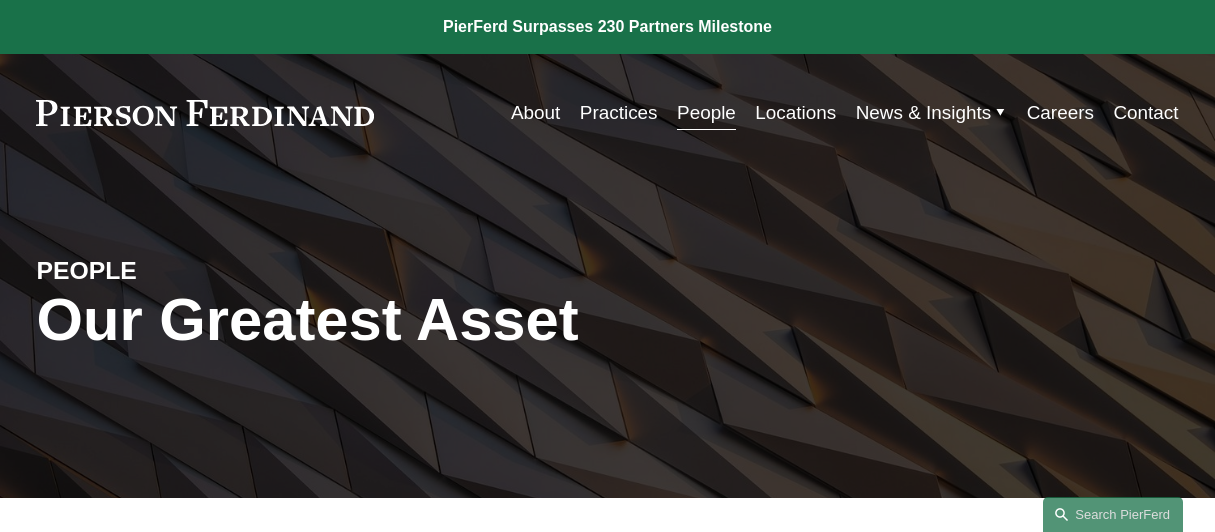 scroll, scrollTop: 447, scrollLeft: 0, axis: vertical 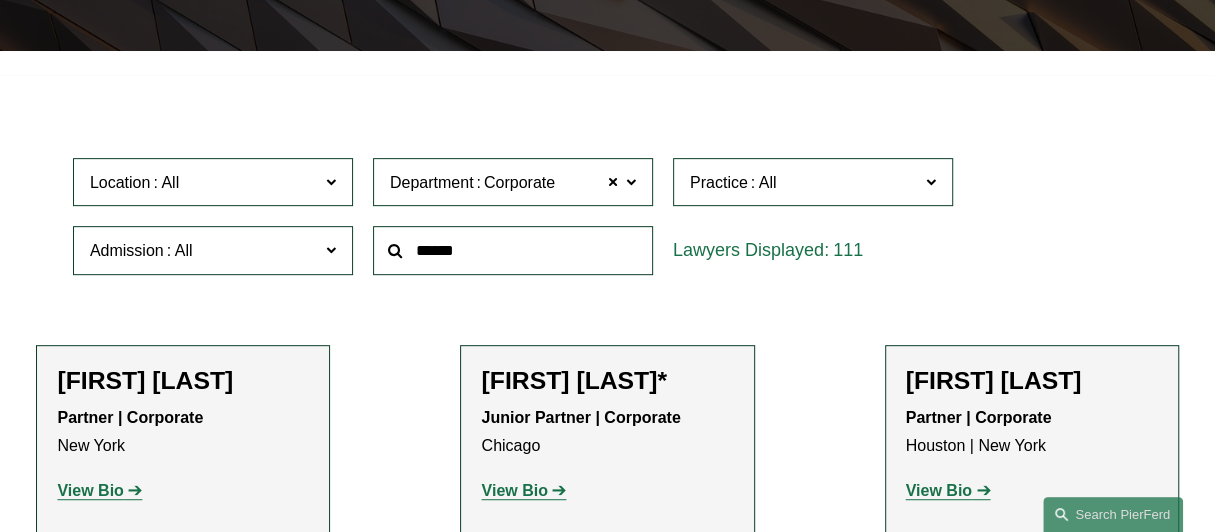 click 